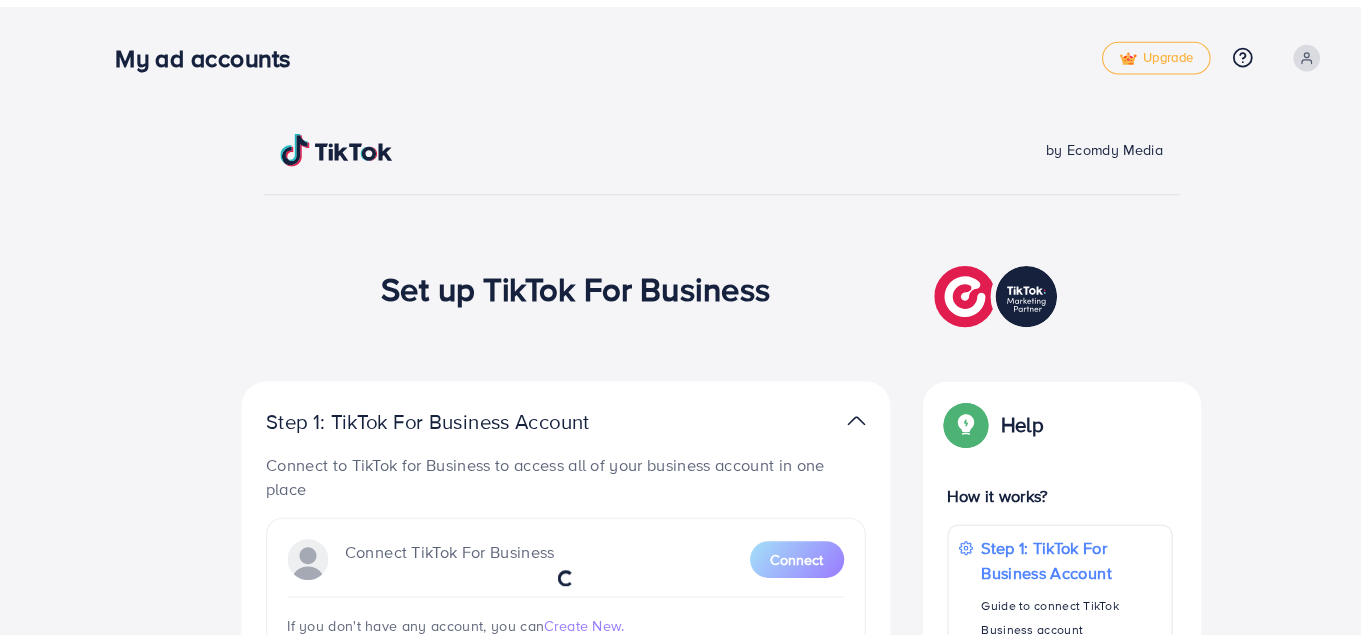scroll, scrollTop: 0, scrollLeft: 0, axis: both 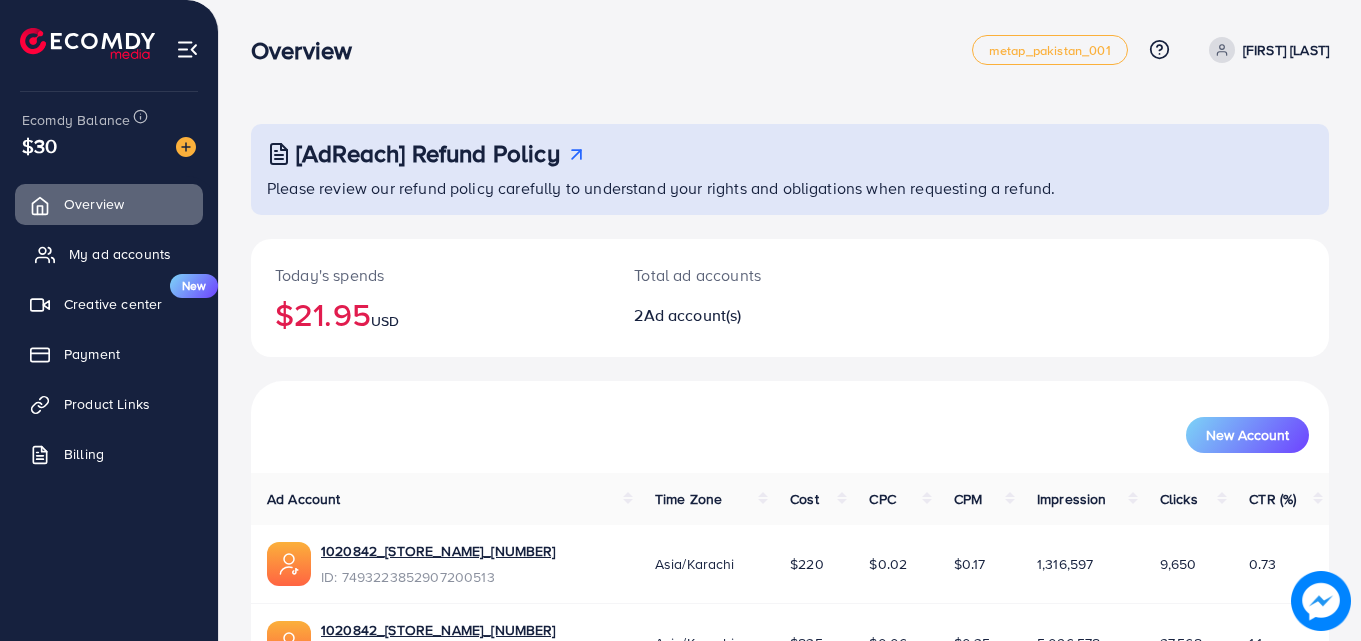 click on "My ad accounts" at bounding box center (120, 254) 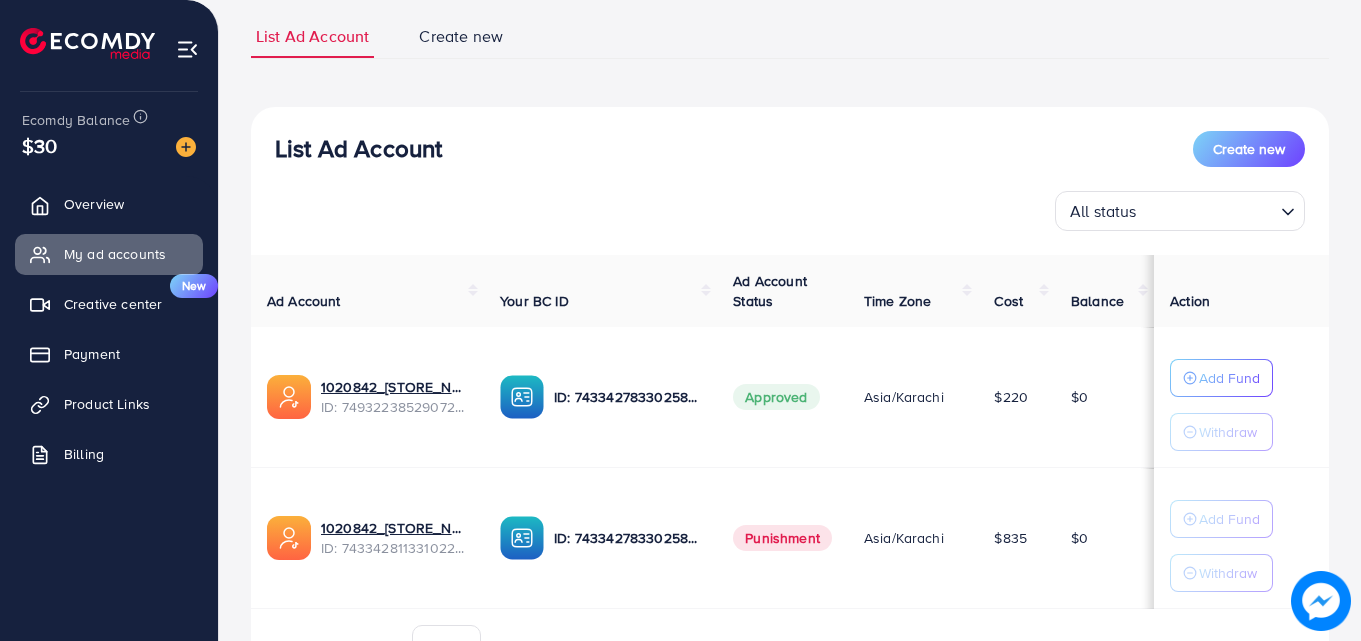 scroll, scrollTop: 200, scrollLeft: 0, axis: vertical 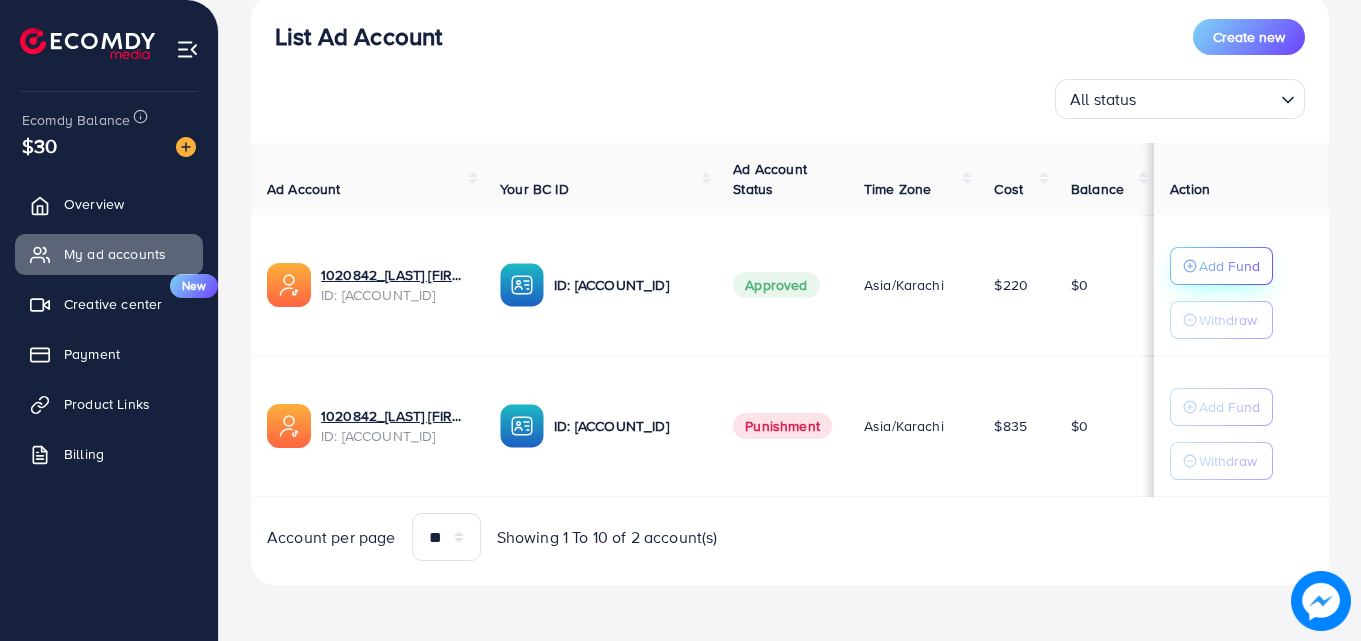 click 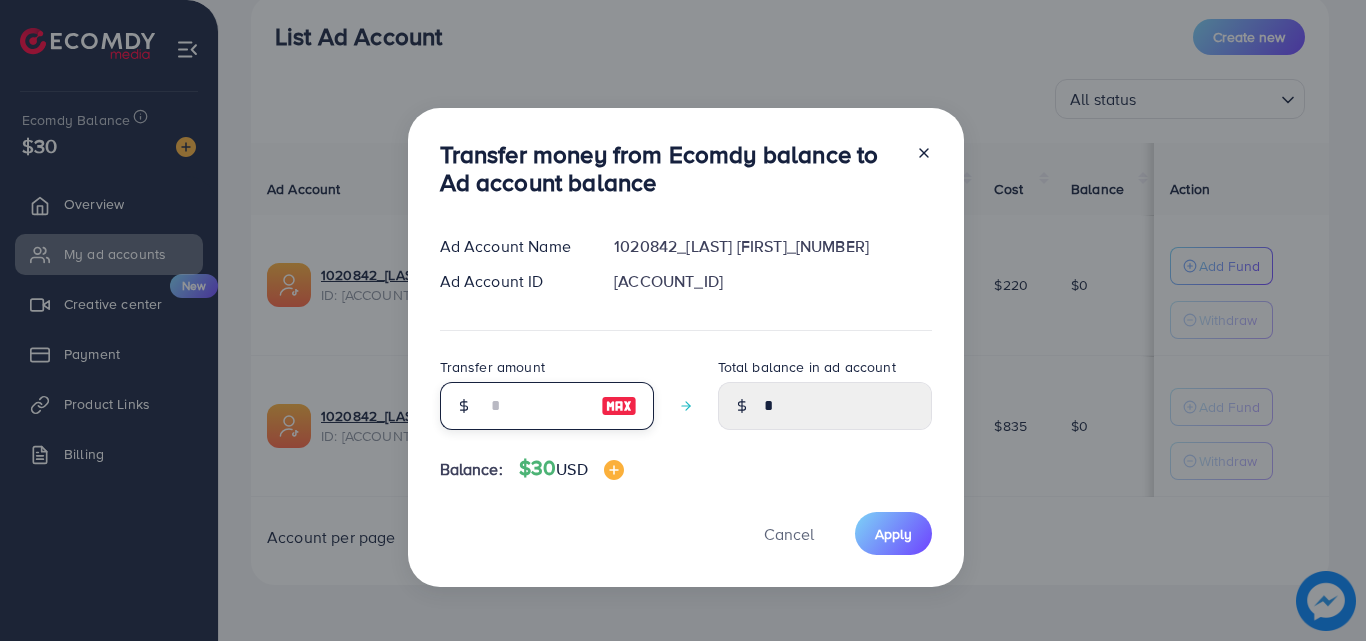 click at bounding box center (536, 406) 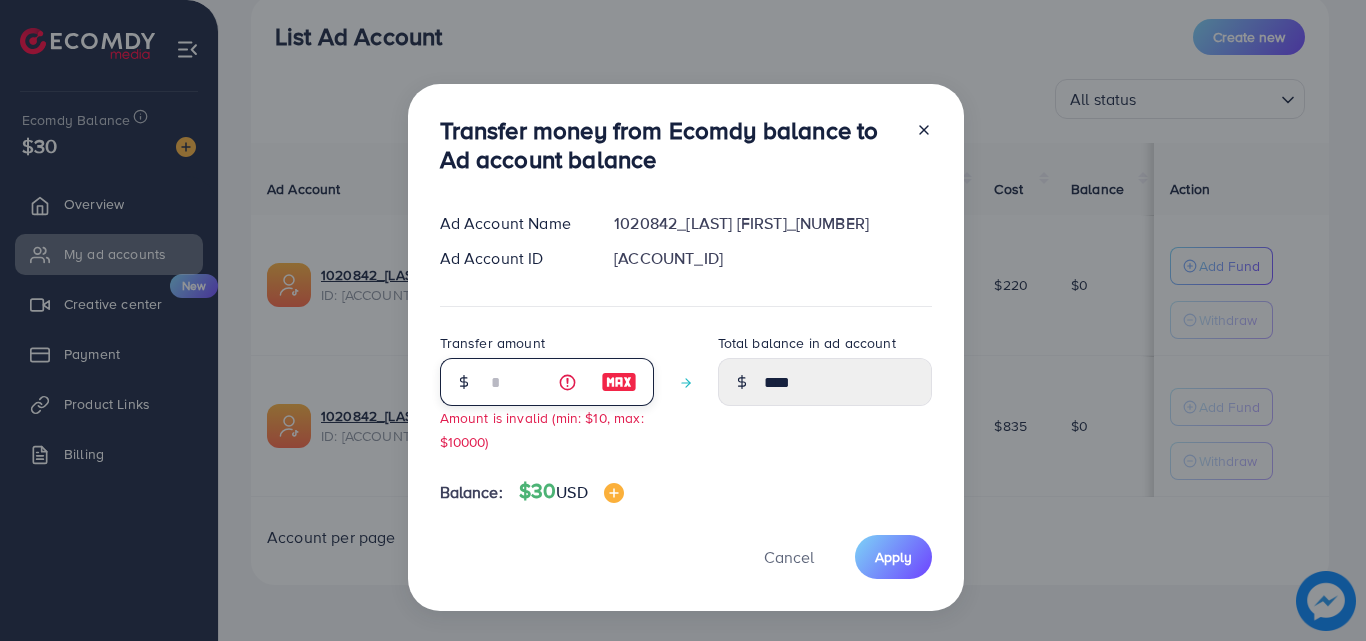 type on "**" 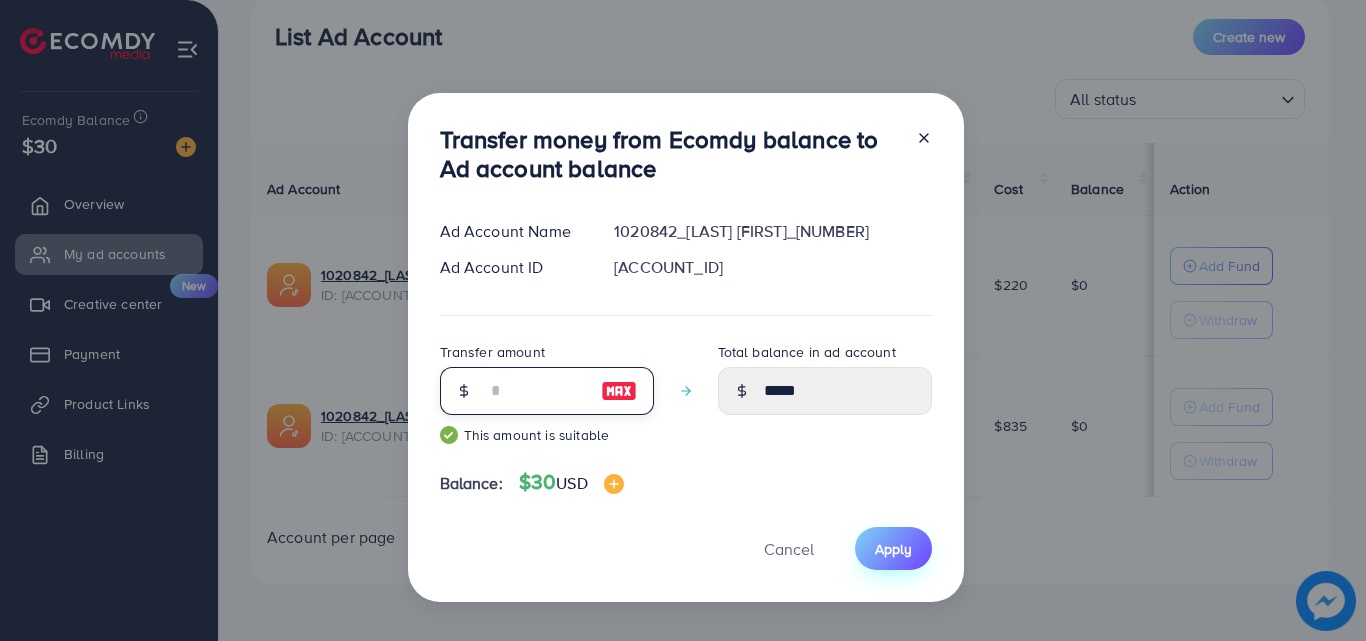 type on "**" 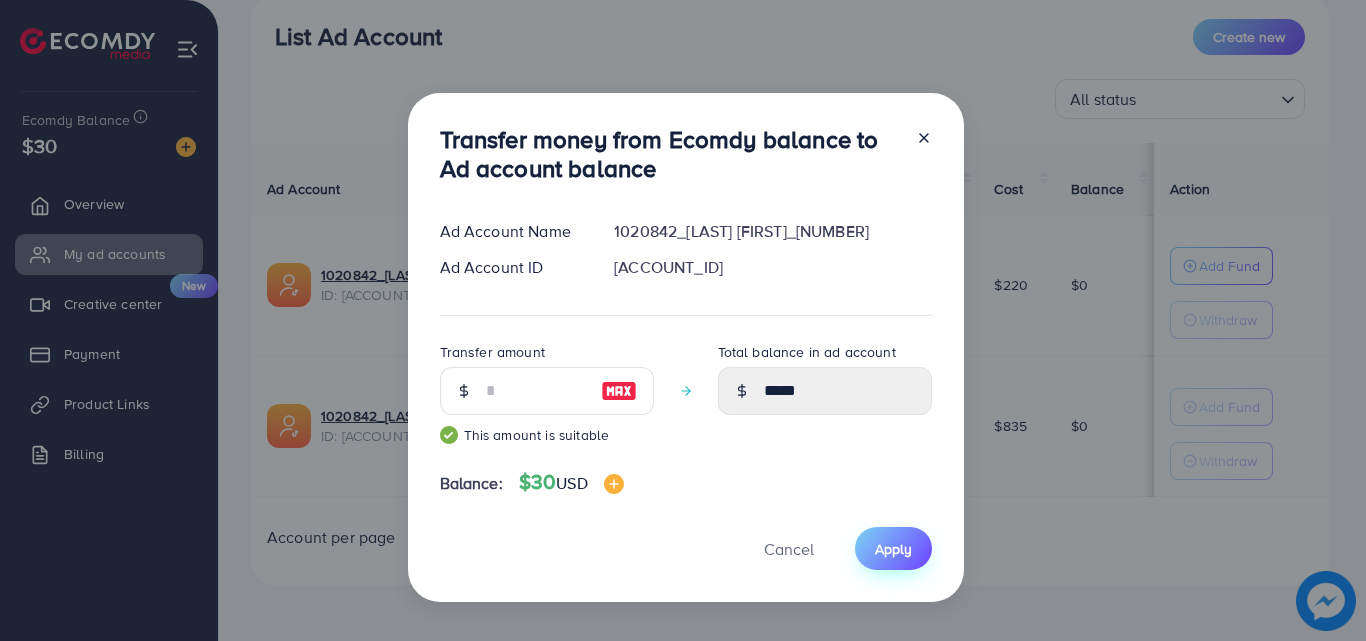 click on "Apply" at bounding box center (893, 548) 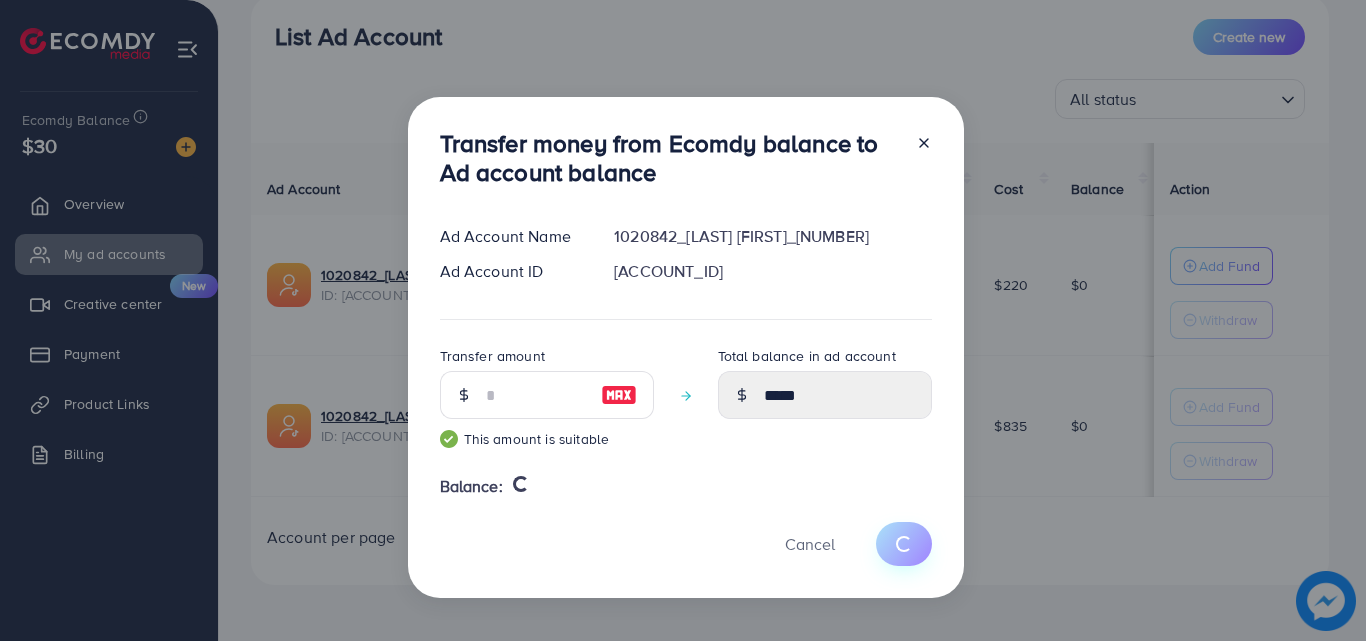 type 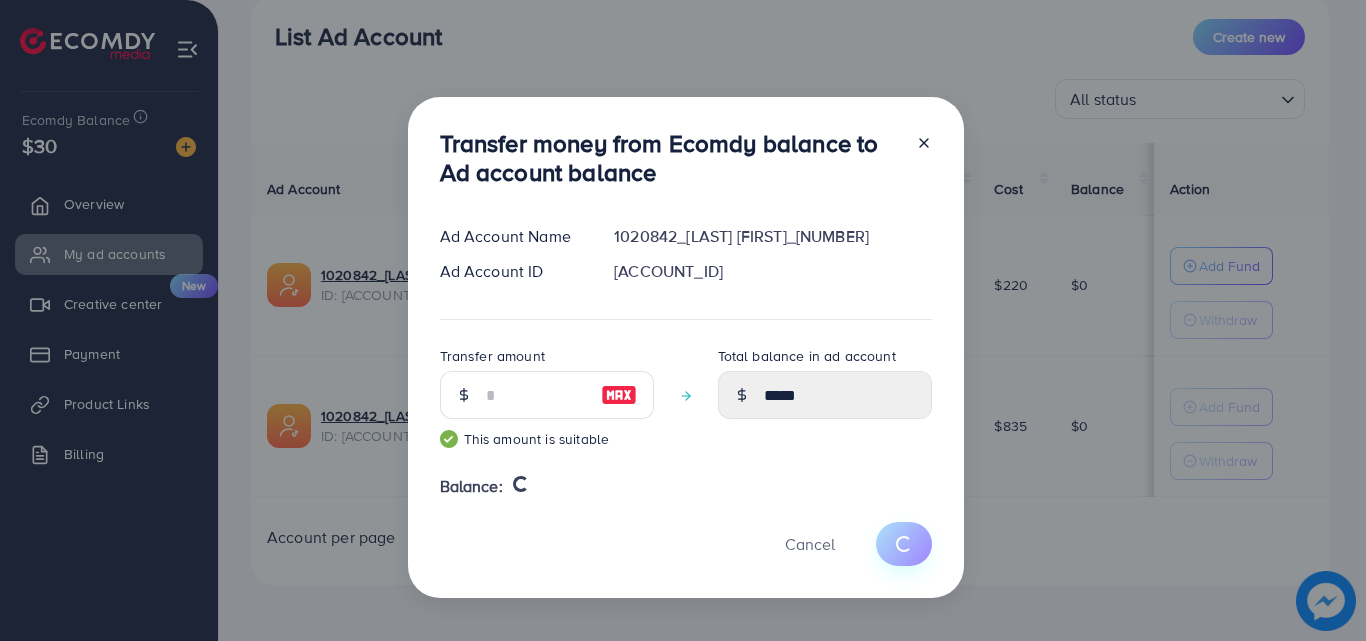 type on "*" 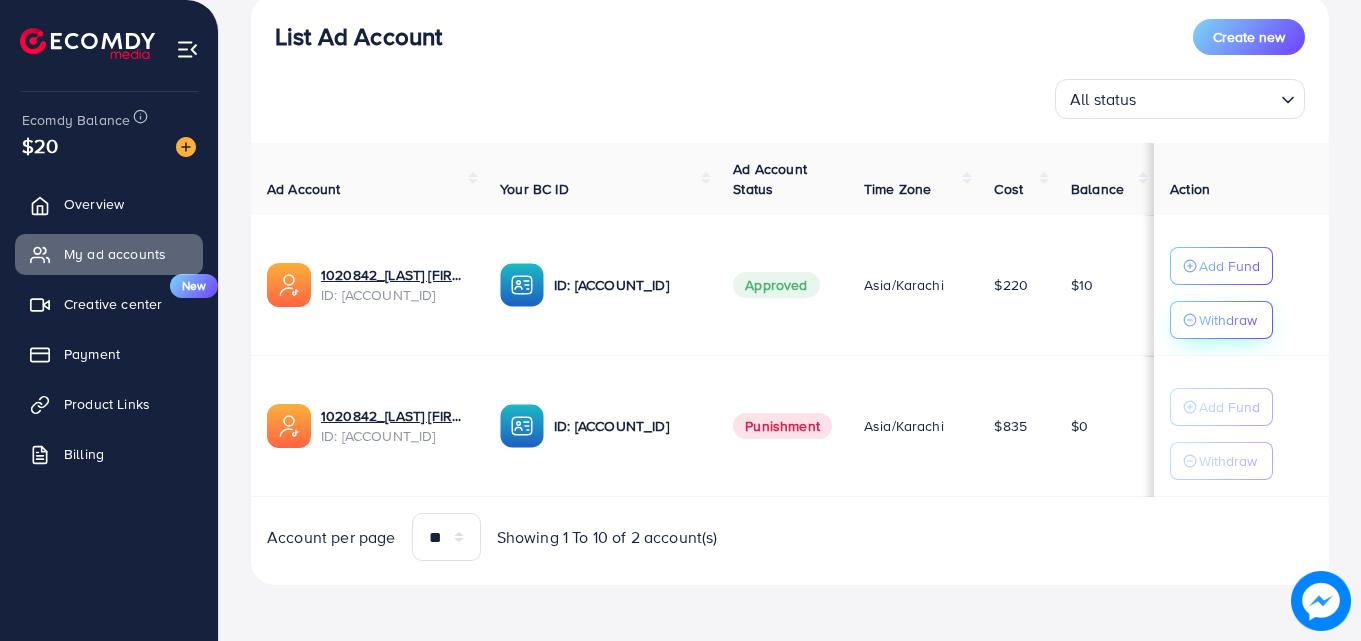click on "Withdraw" at bounding box center (1221, 320) 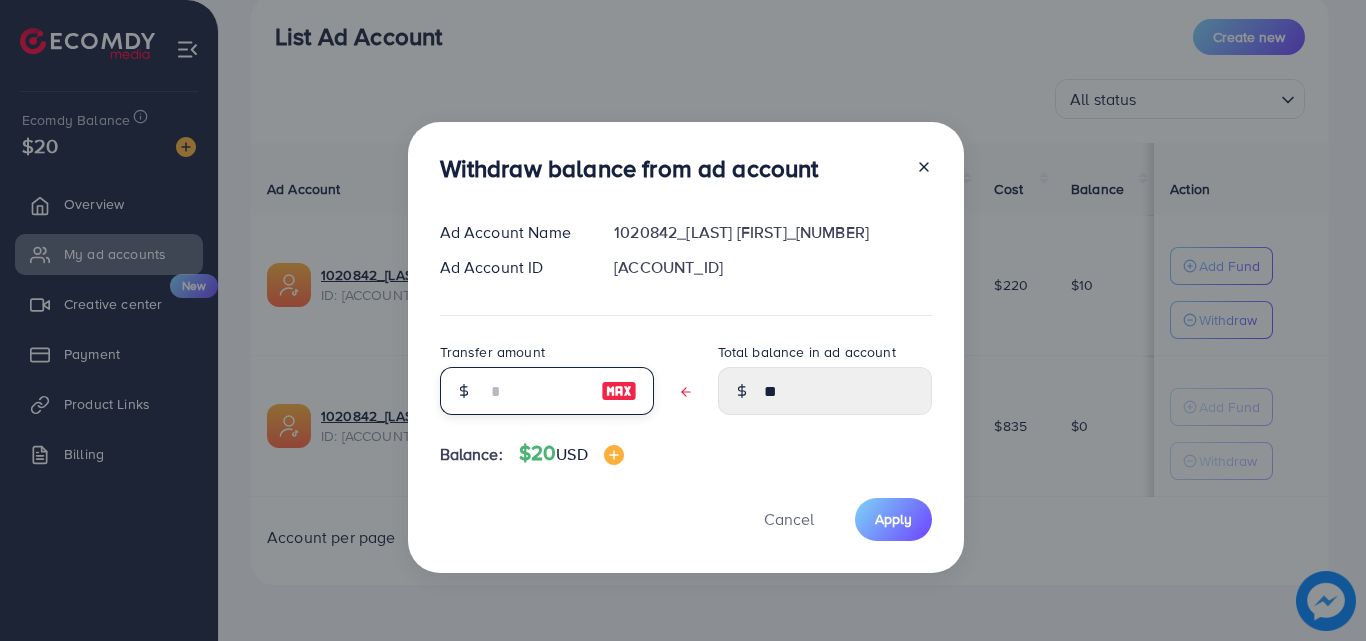 click at bounding box center (536, 391) 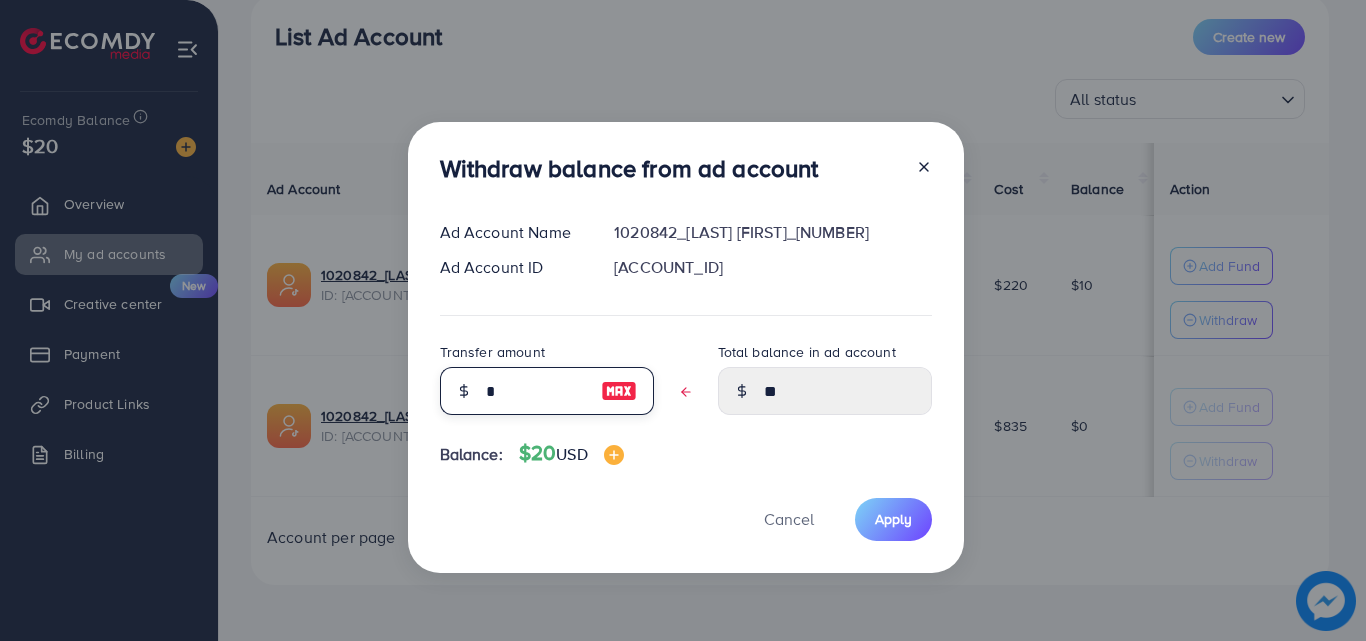 type on "****" 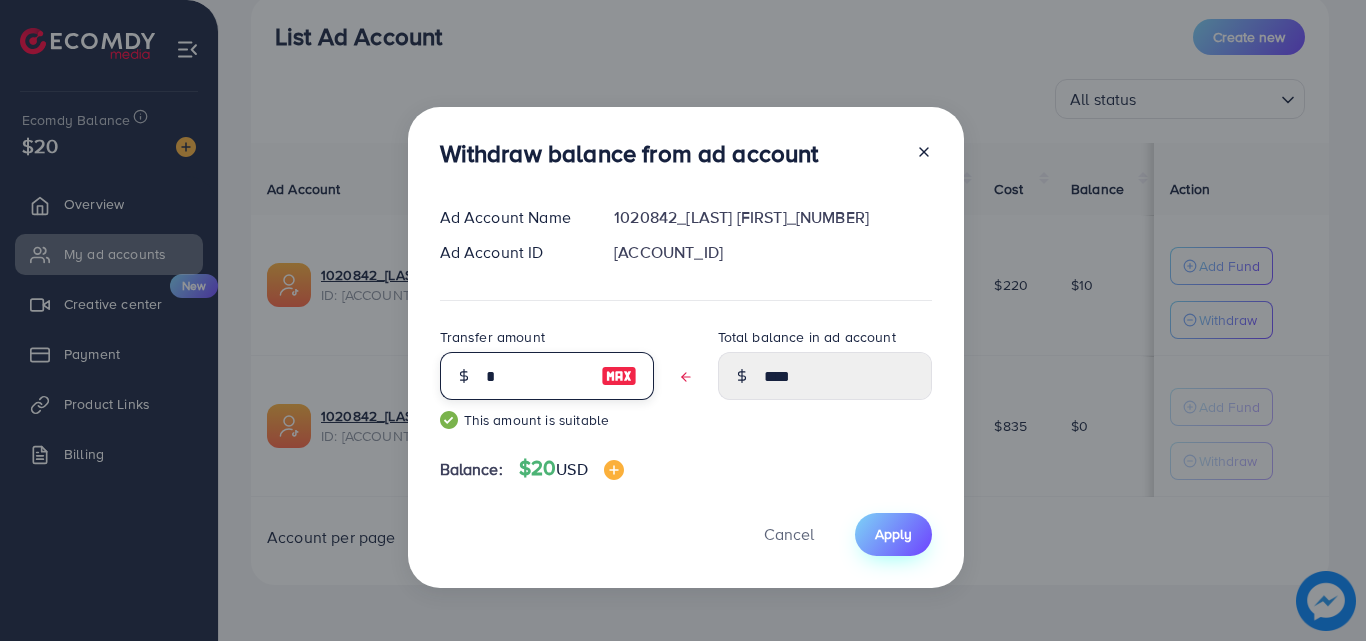 type on "*" 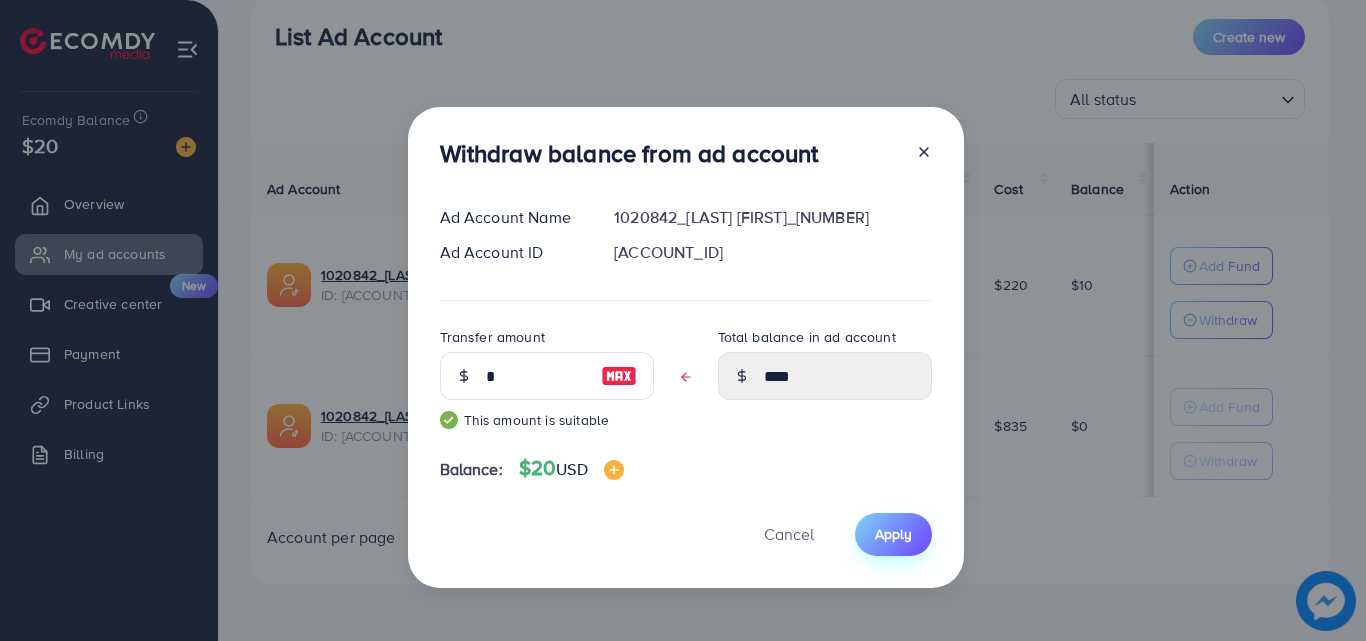 click on "Apply" at bounding box center [893, 534] 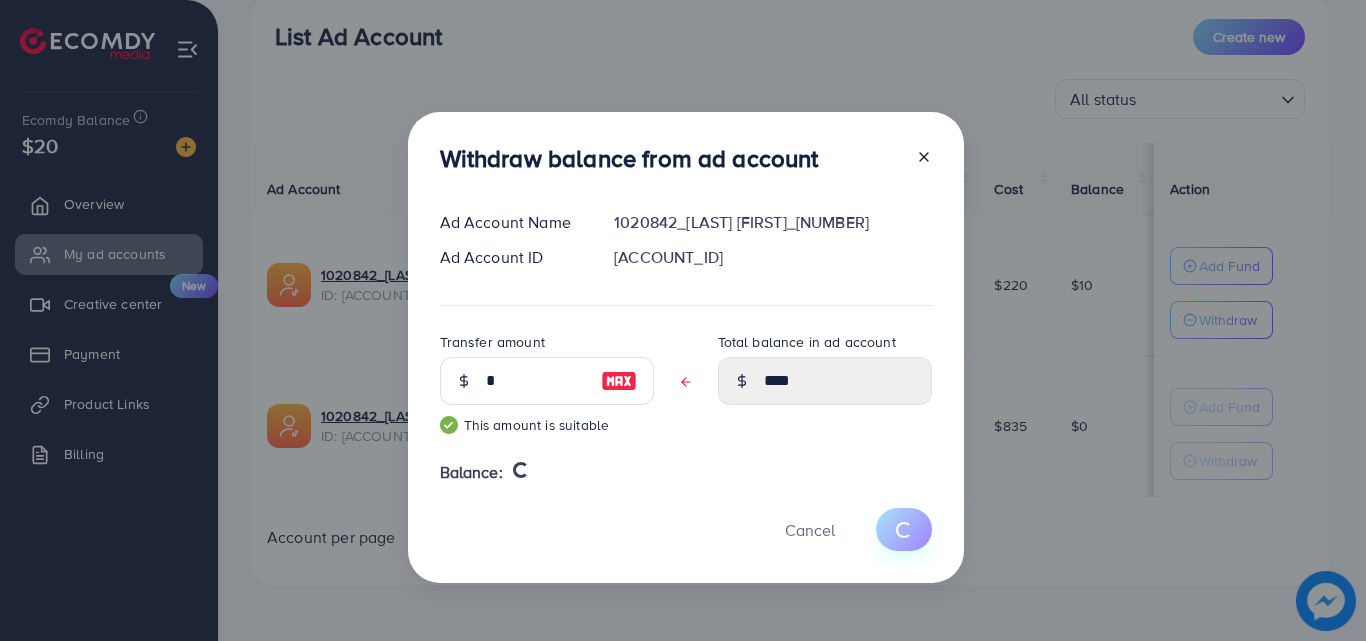 type 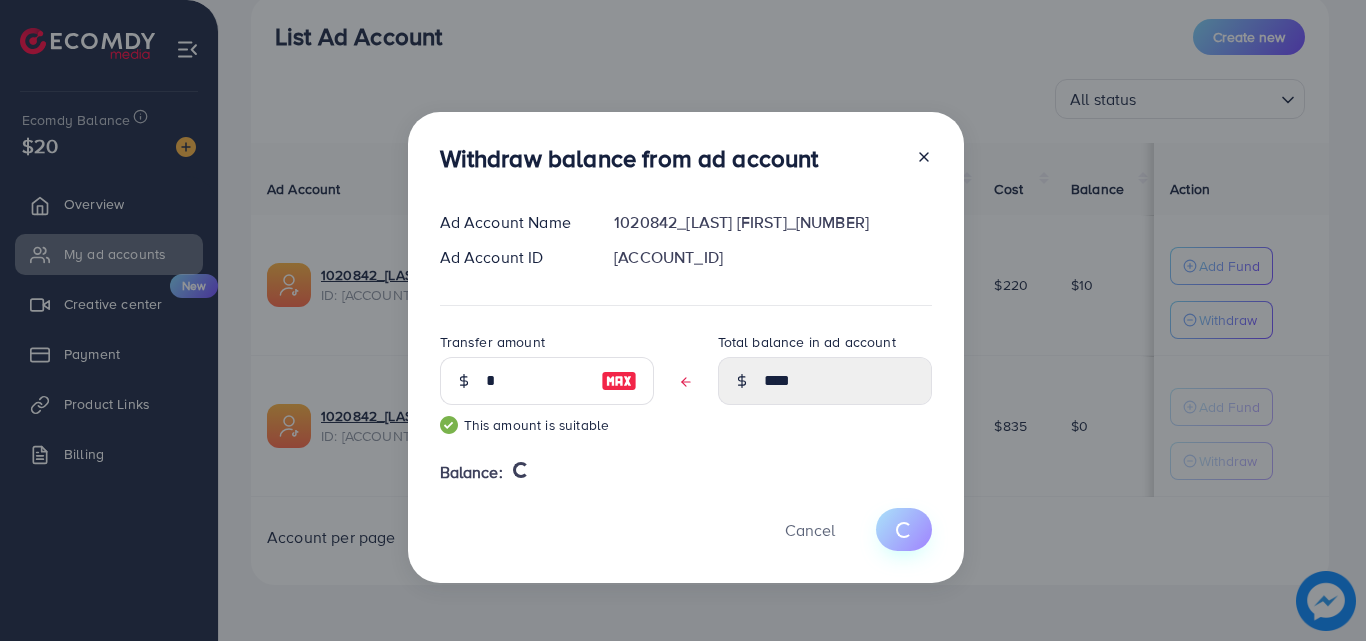 type on "**" 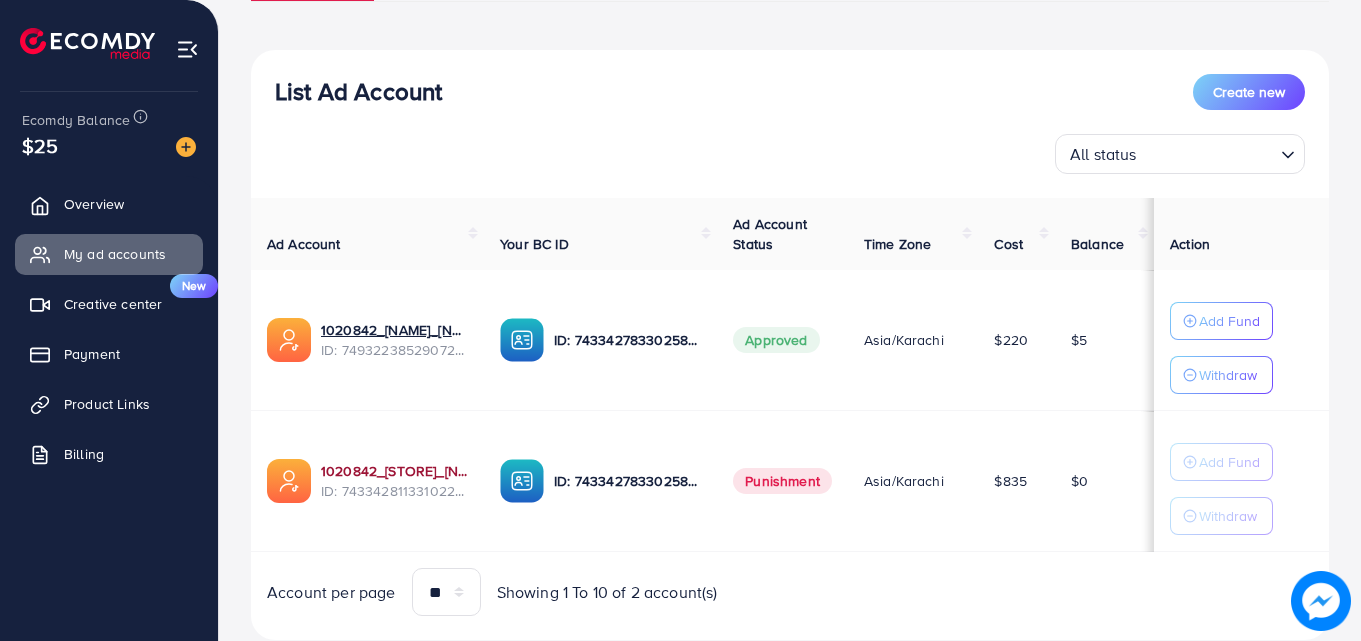 scroll, scrollTop: 200, scrollLeft: 0, axis: vertical 